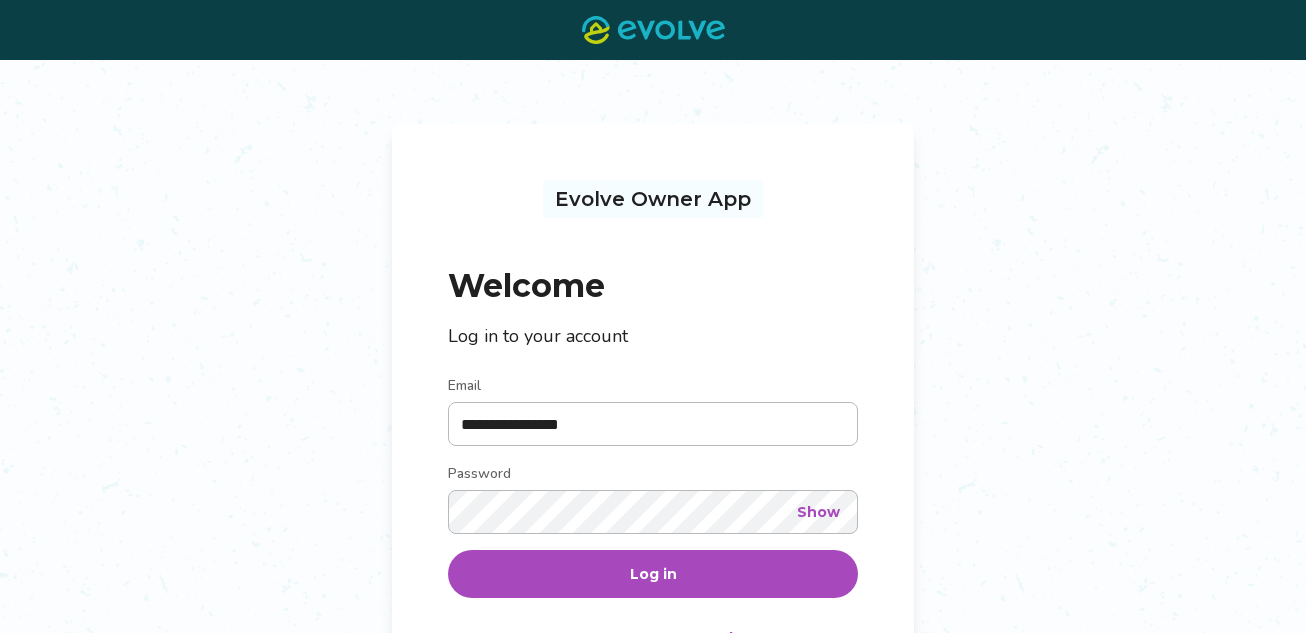 scroll, scrollTop: 0, scrollLeft: 0, axis: both 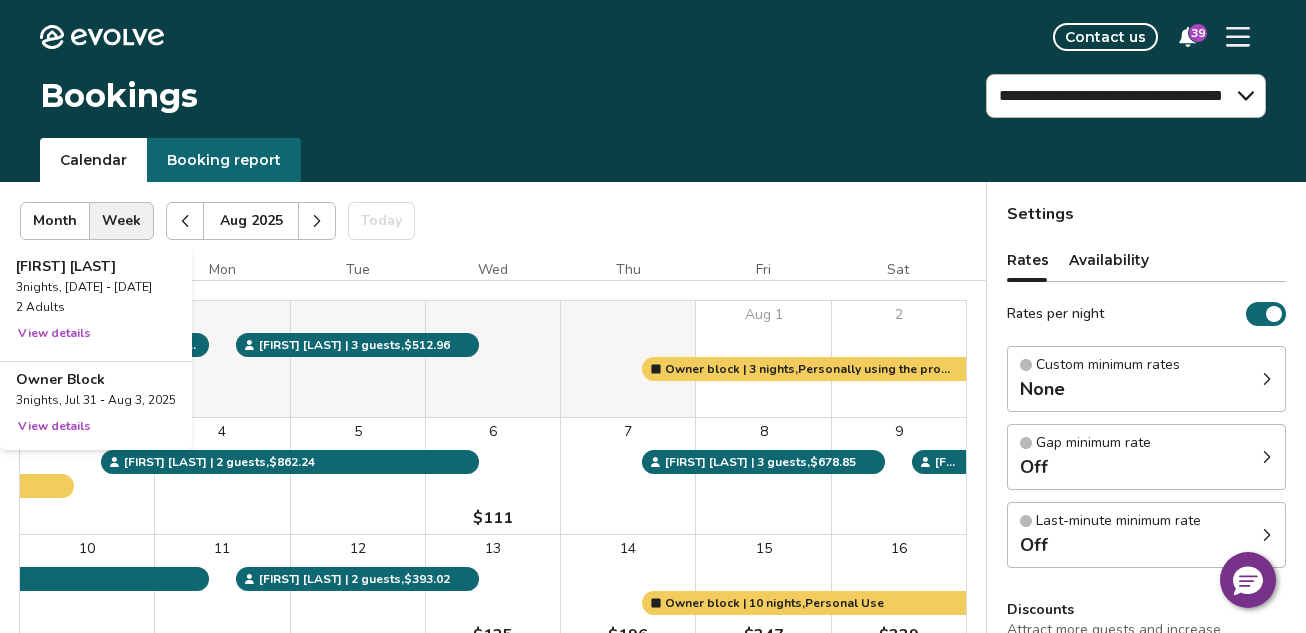 click on "3" at bounding box center [87, 476] 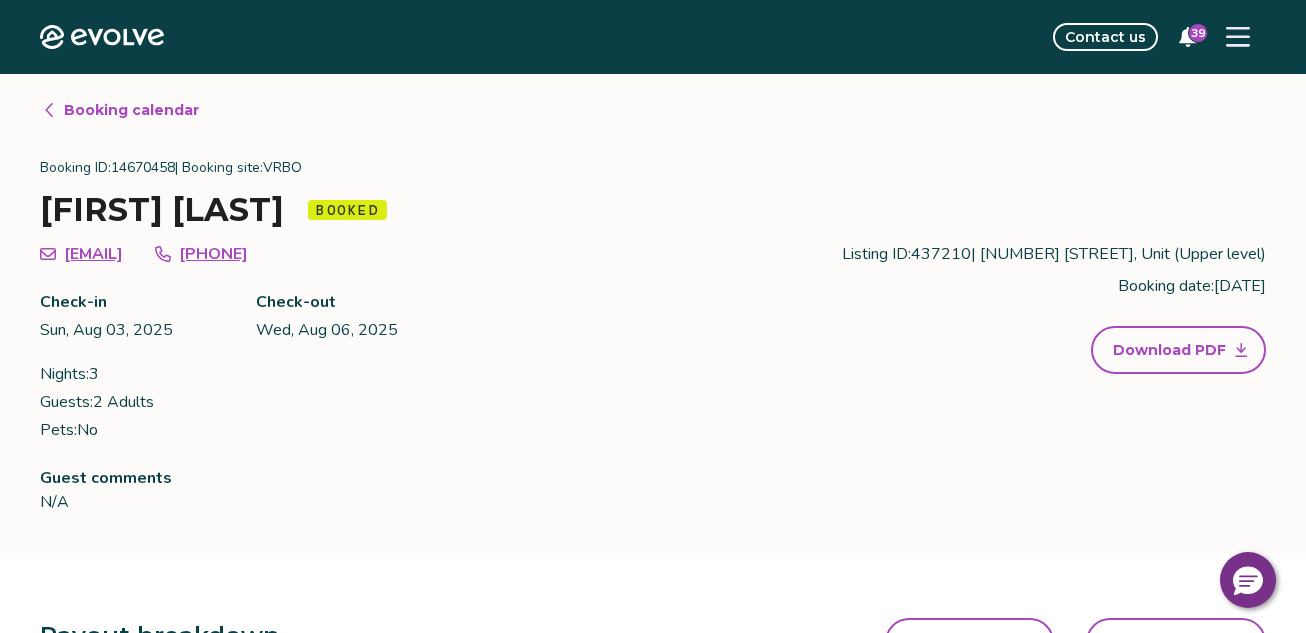 click on "Booking calendar" at bounding box center [131, 110] 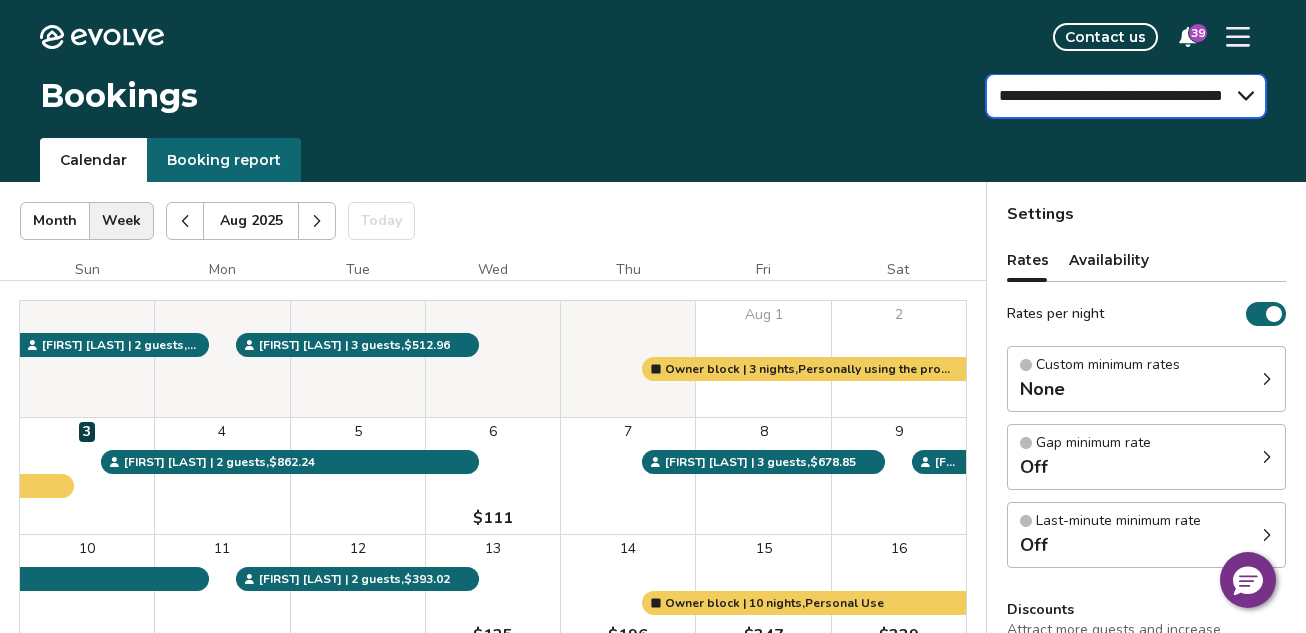 click on "**********" at bounding box center (1126, 96) 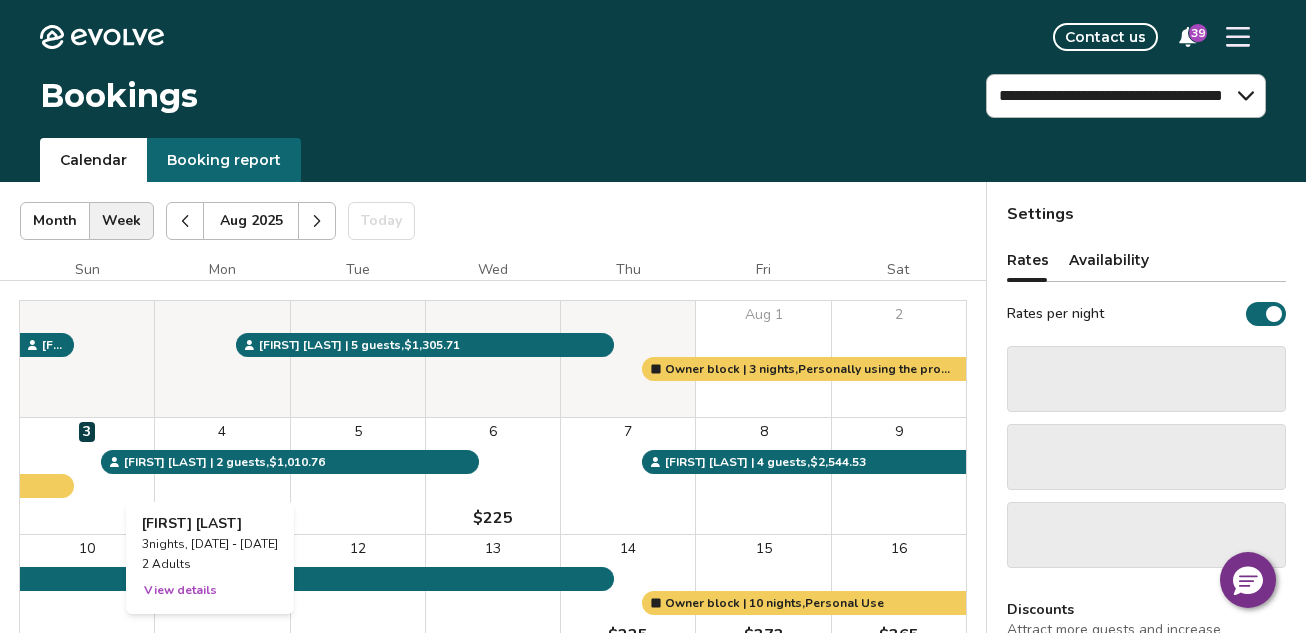 click on "4" at bounding box center [222, 476] 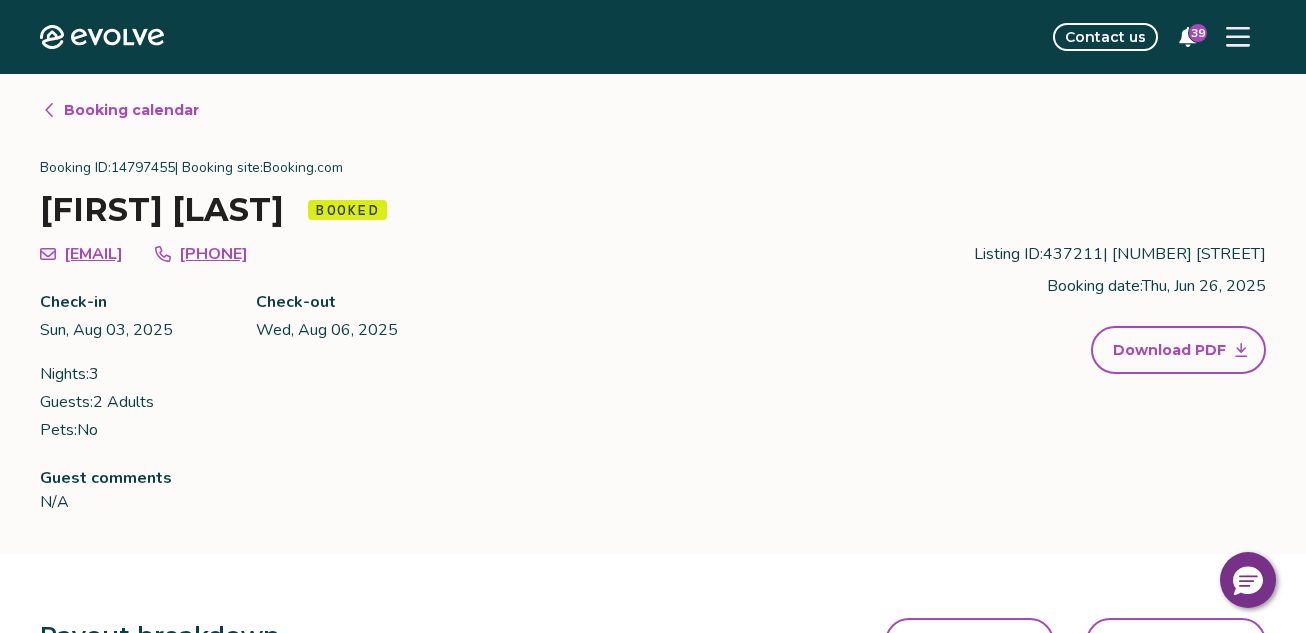 click on "Booking calendar" at bounding box center (131, 110) 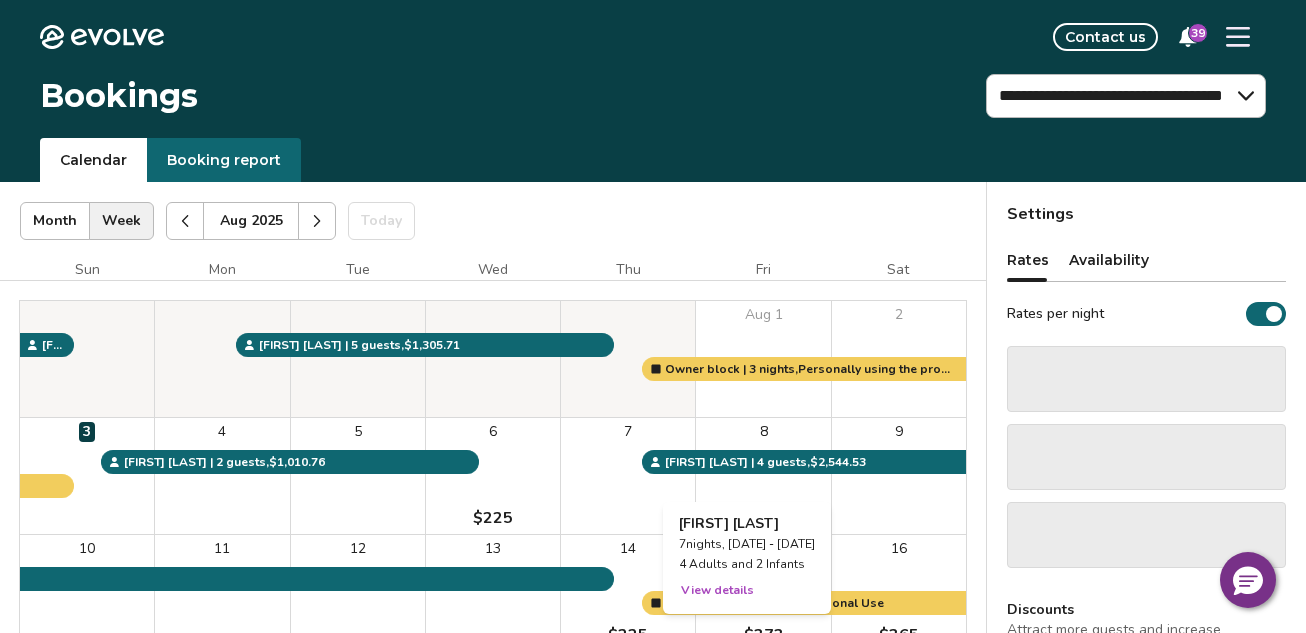 click on "8" at bounding box center (763, 476) 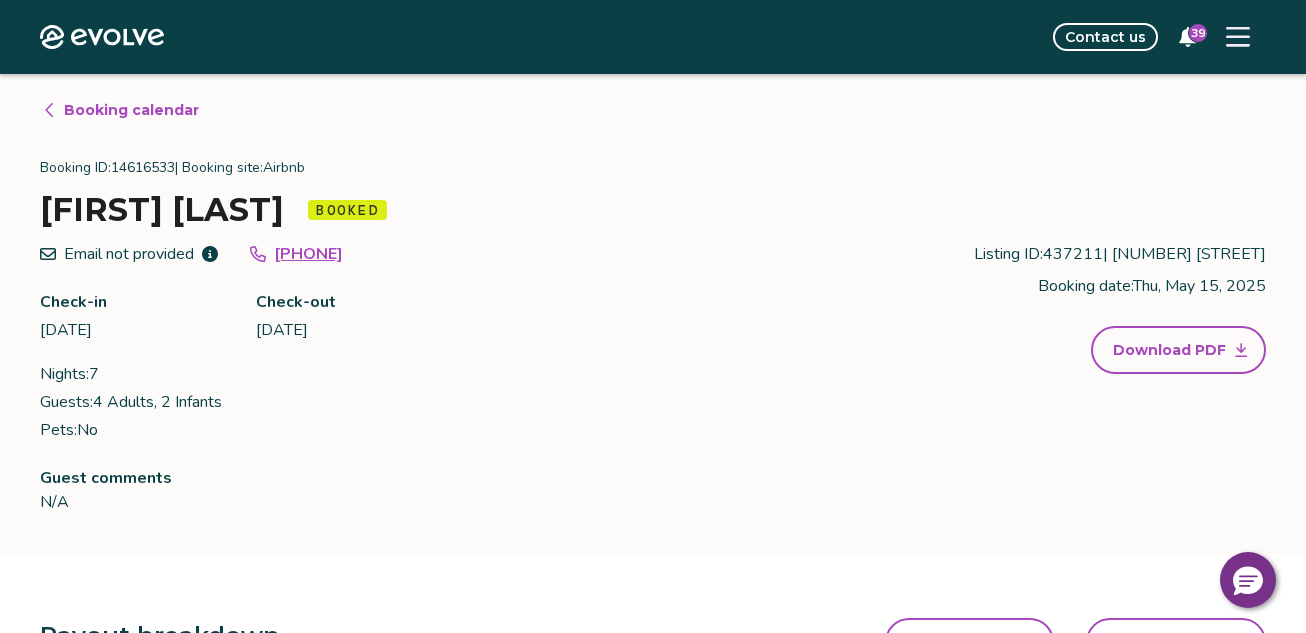 scroll, scrollTop: 542, scrollLeft: 0, axis: vertical 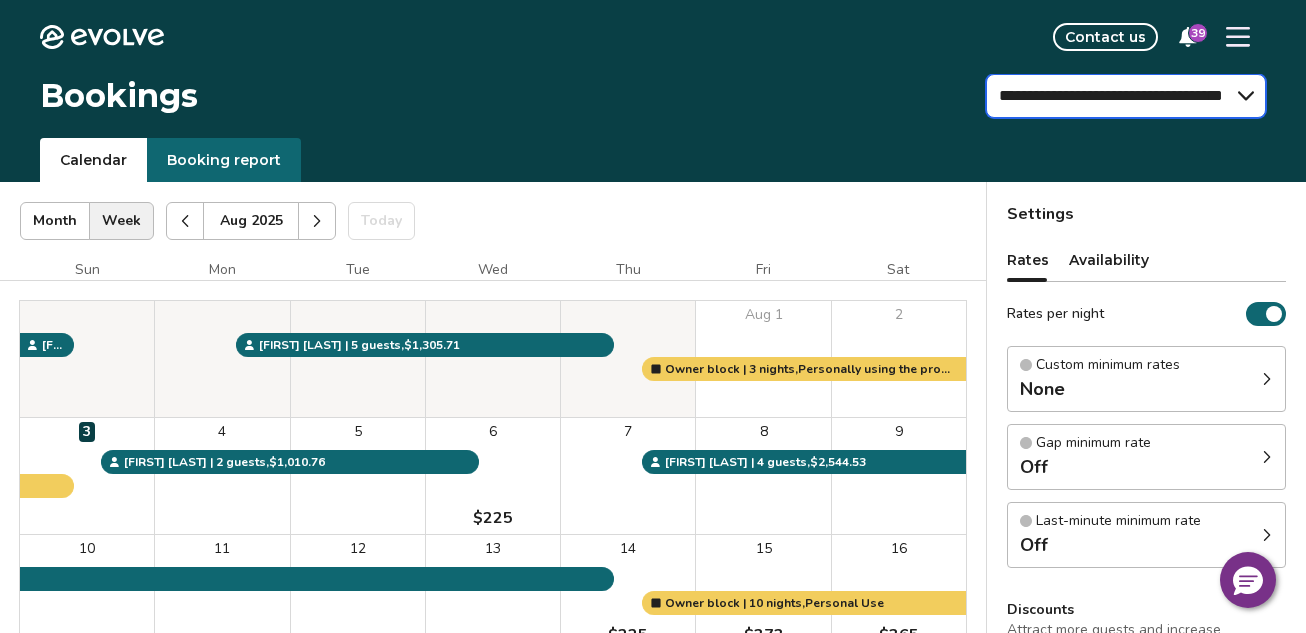 click on "**********" at bounding box center [1126, 96] 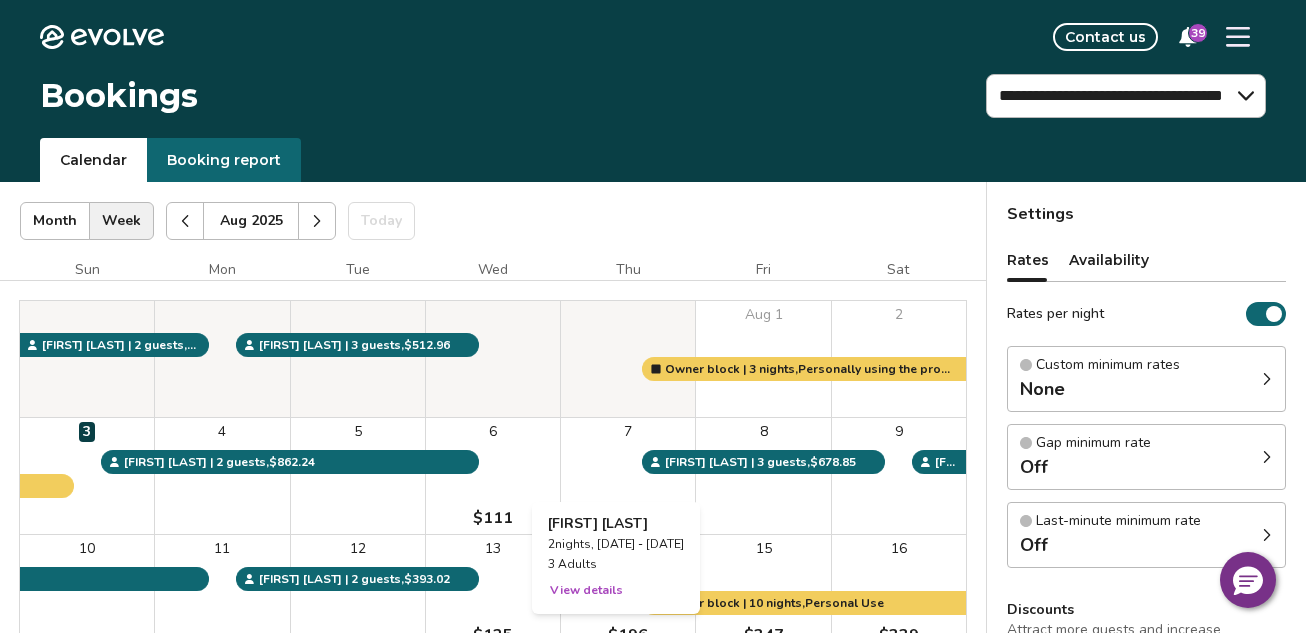 click on "7" at bounding box center (628, 476) 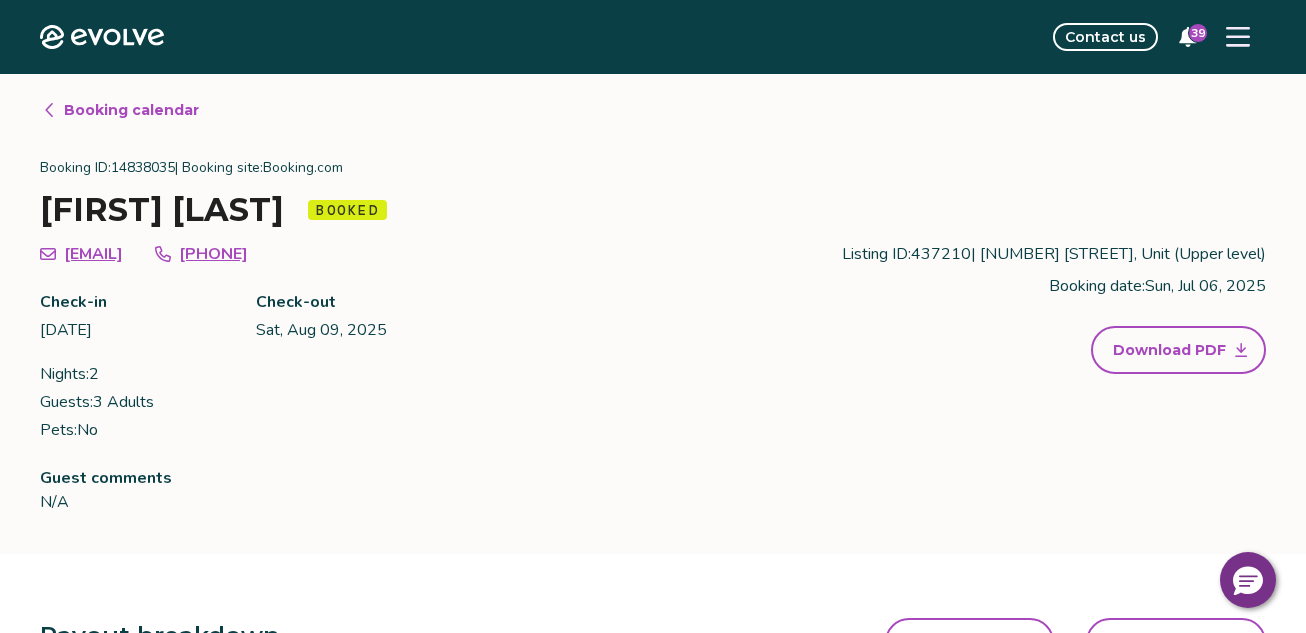 click on "Booking calendar" at bounding box center [131, 110] 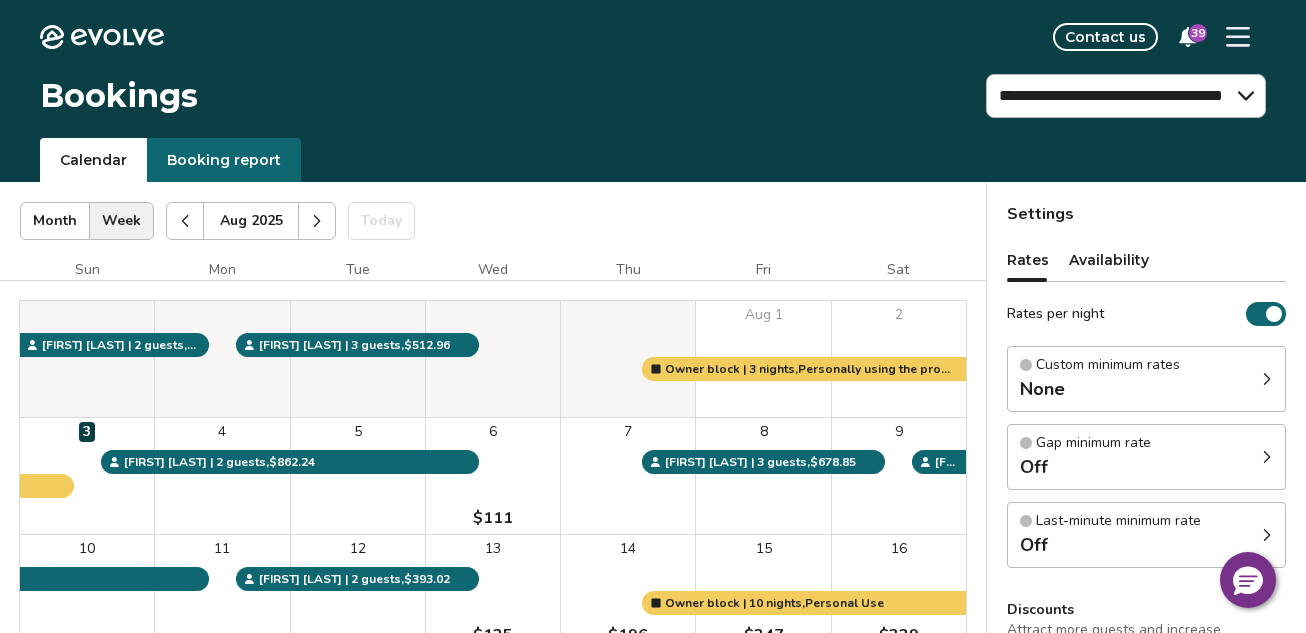 click on "Booking report" at bounding box center (224, 160) 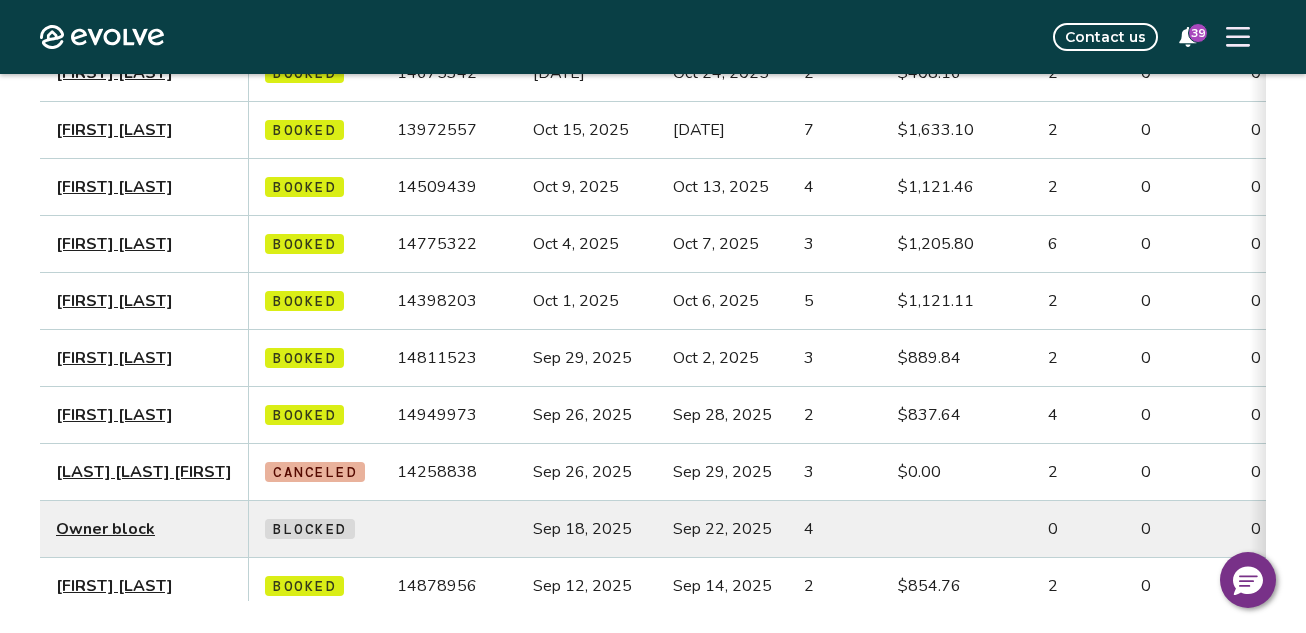 scroll, scrollTop: 0, scrollLeft: 0, axis: both 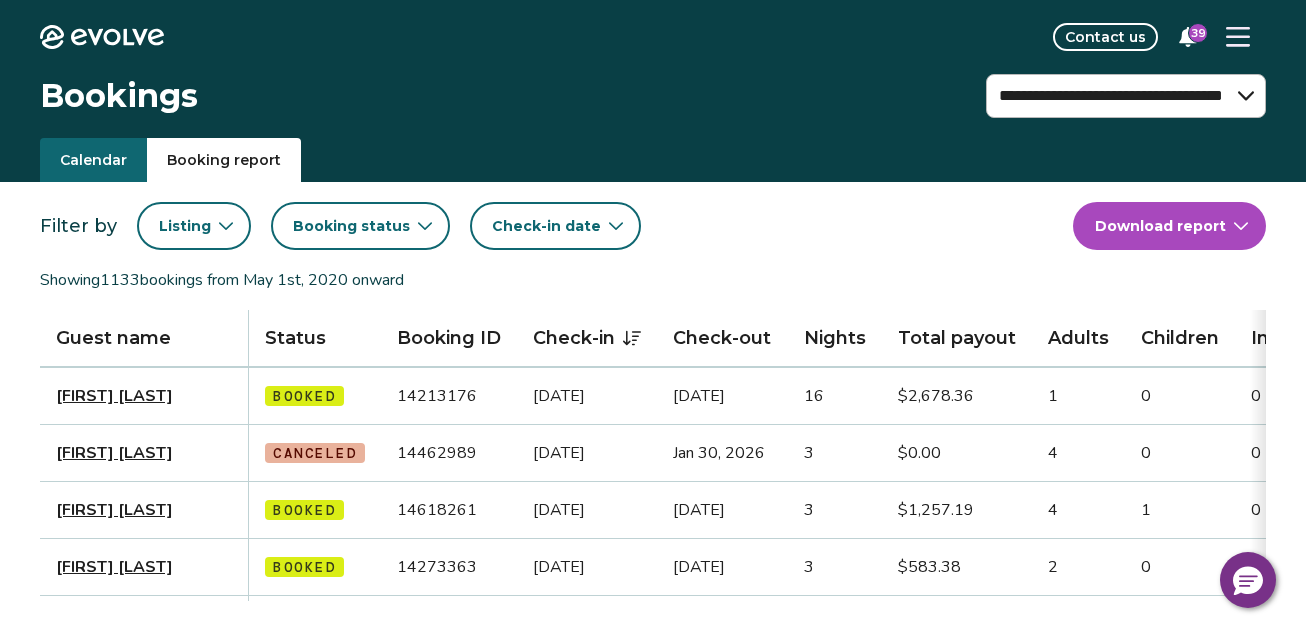 click on "Calendar" at bounding box center (93, 160) 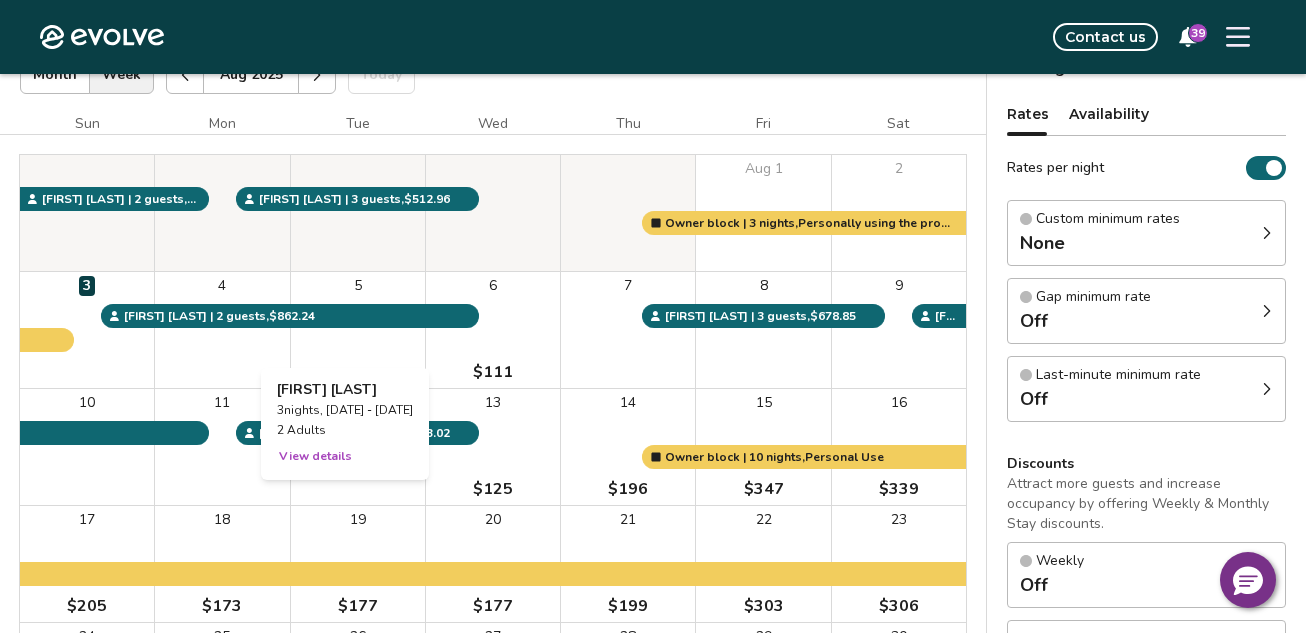 scroll, scrollTop: 157, scrollLeft: 0, axis: vertical 